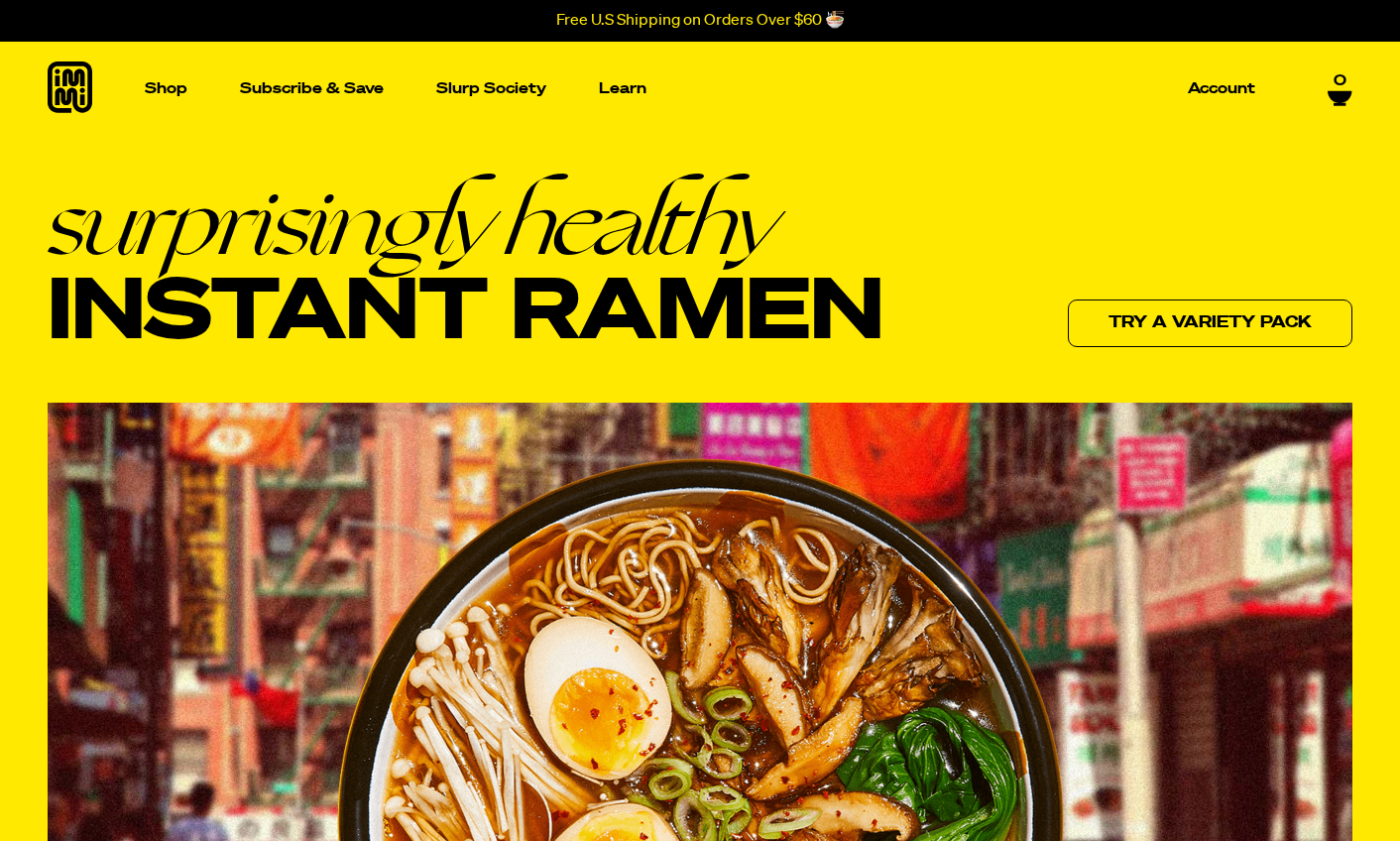 scroll, scrollTop: 0, scrollLeft: 0, axis: both 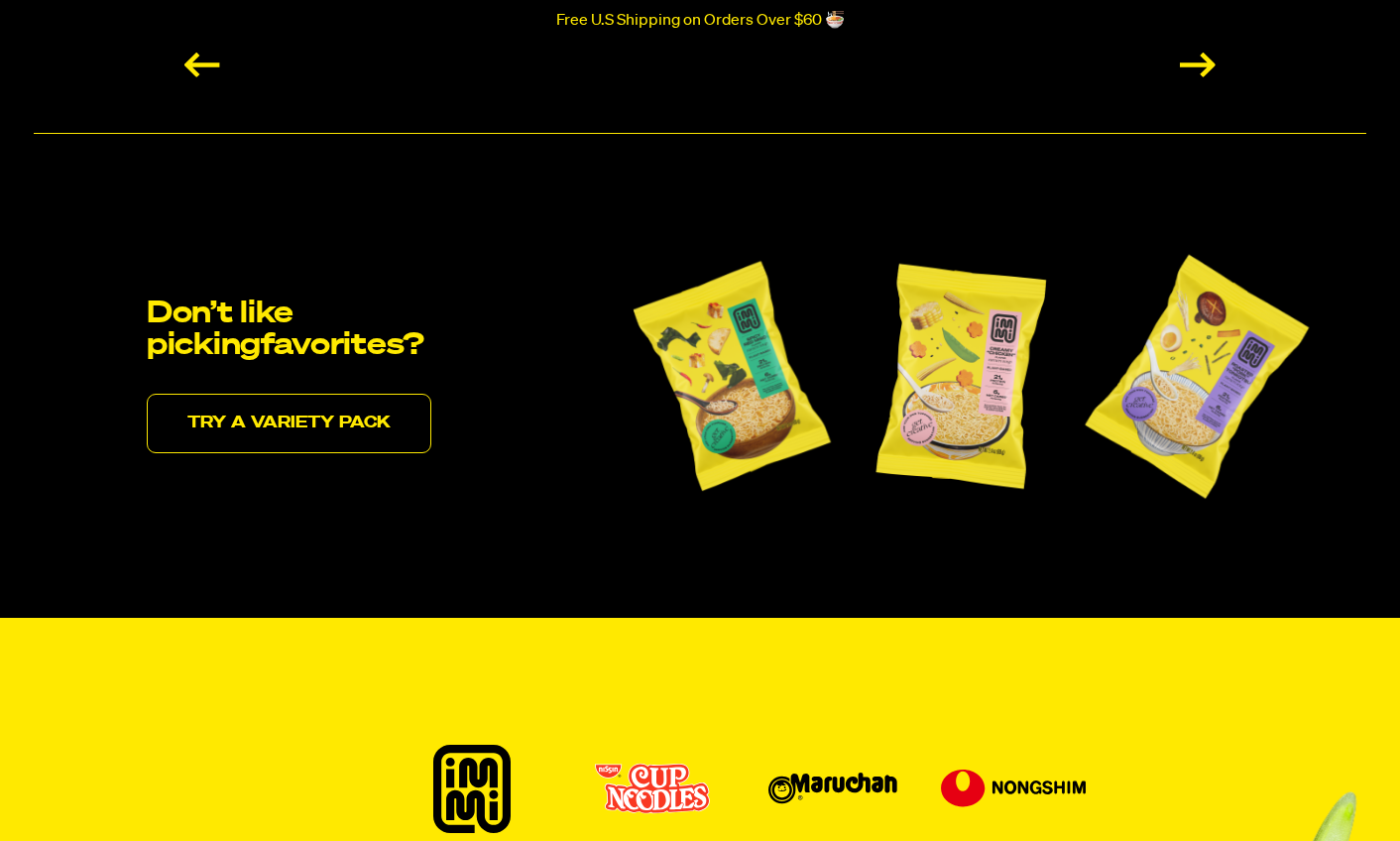 click on "Try a variety pack" at bounding box center (289, 423) 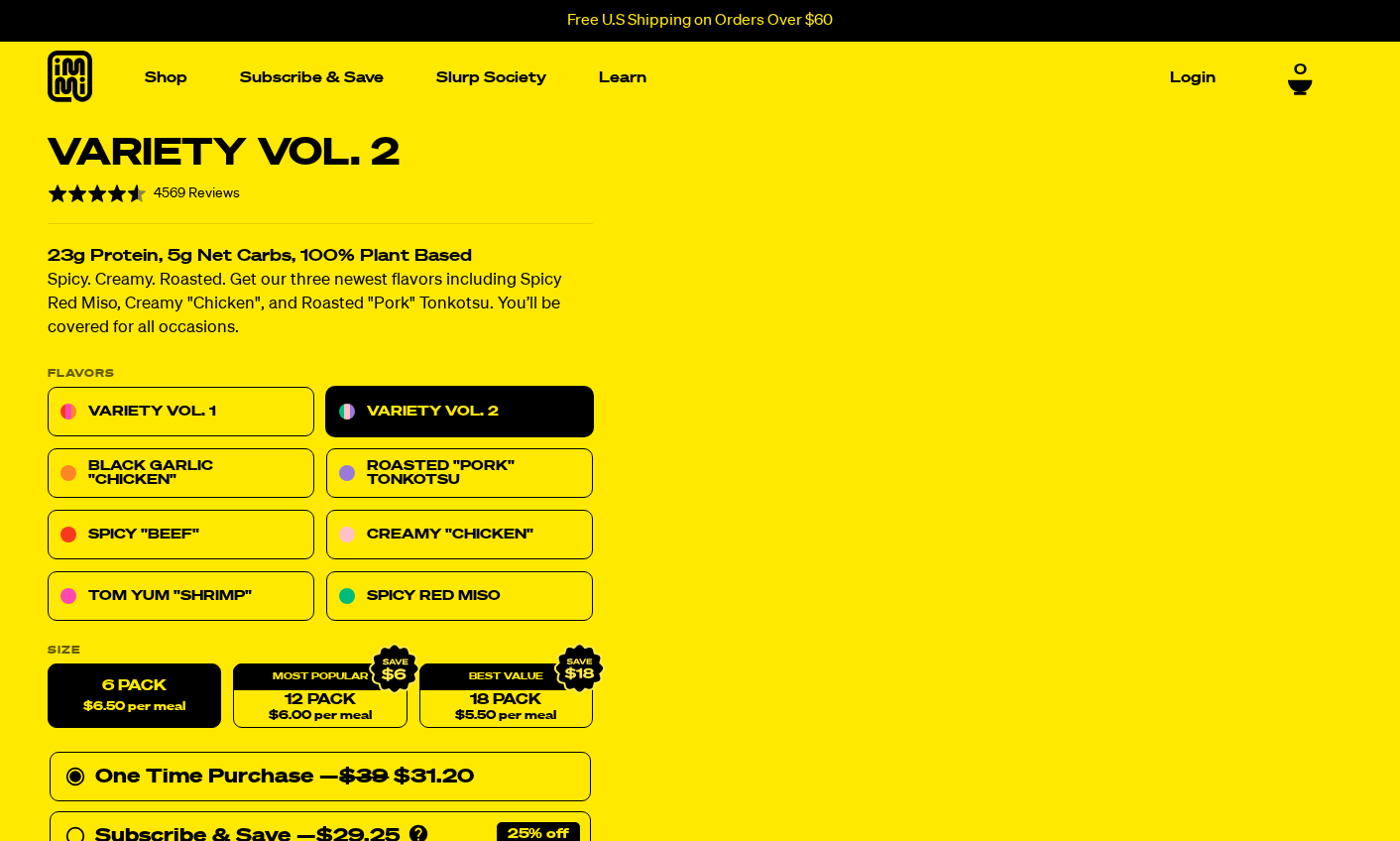 scroll, scrollTop: 0, scrollLeft: 0, axis: both 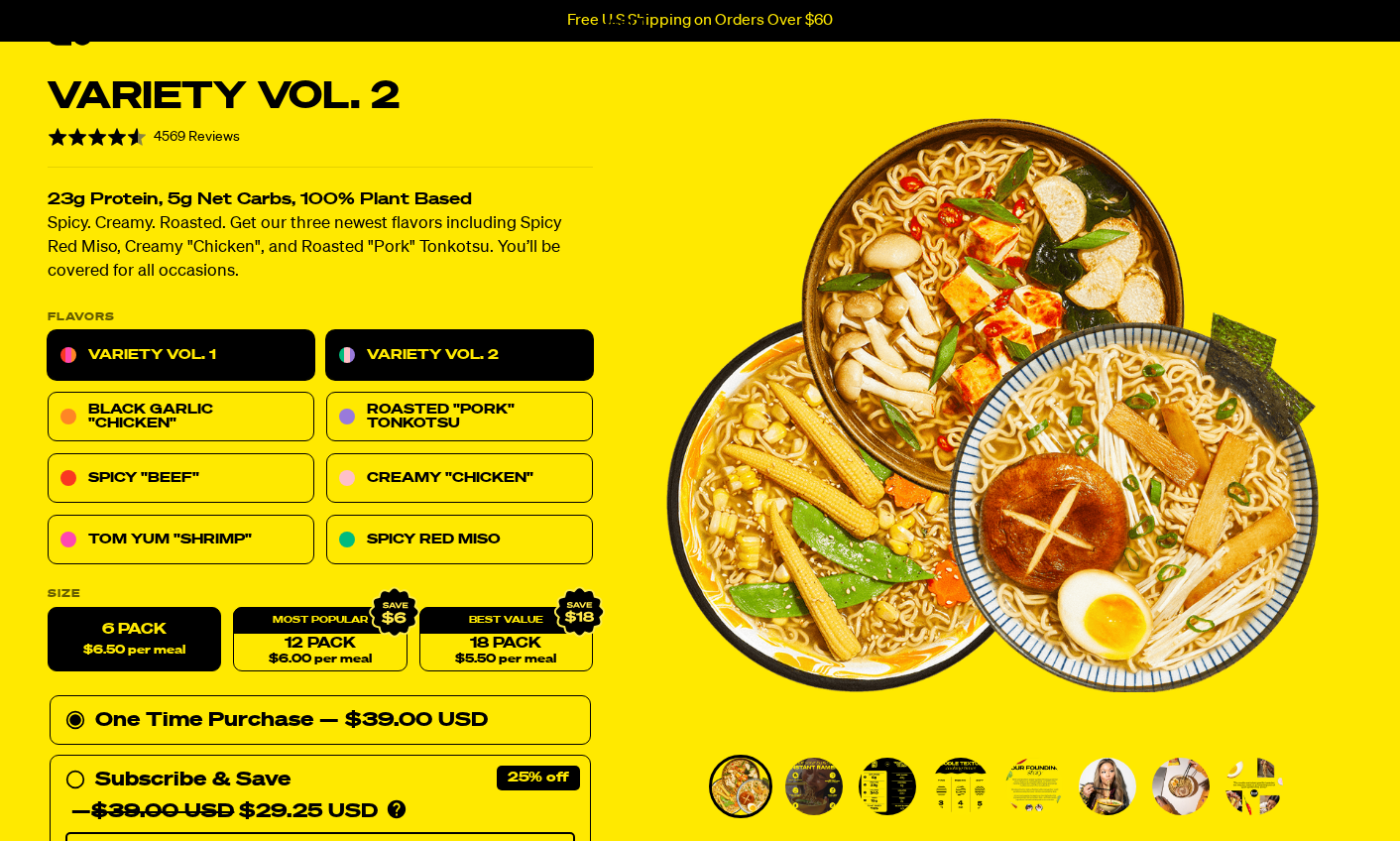 click on "Variety Vol. 1" at bounding box center (180, 356) 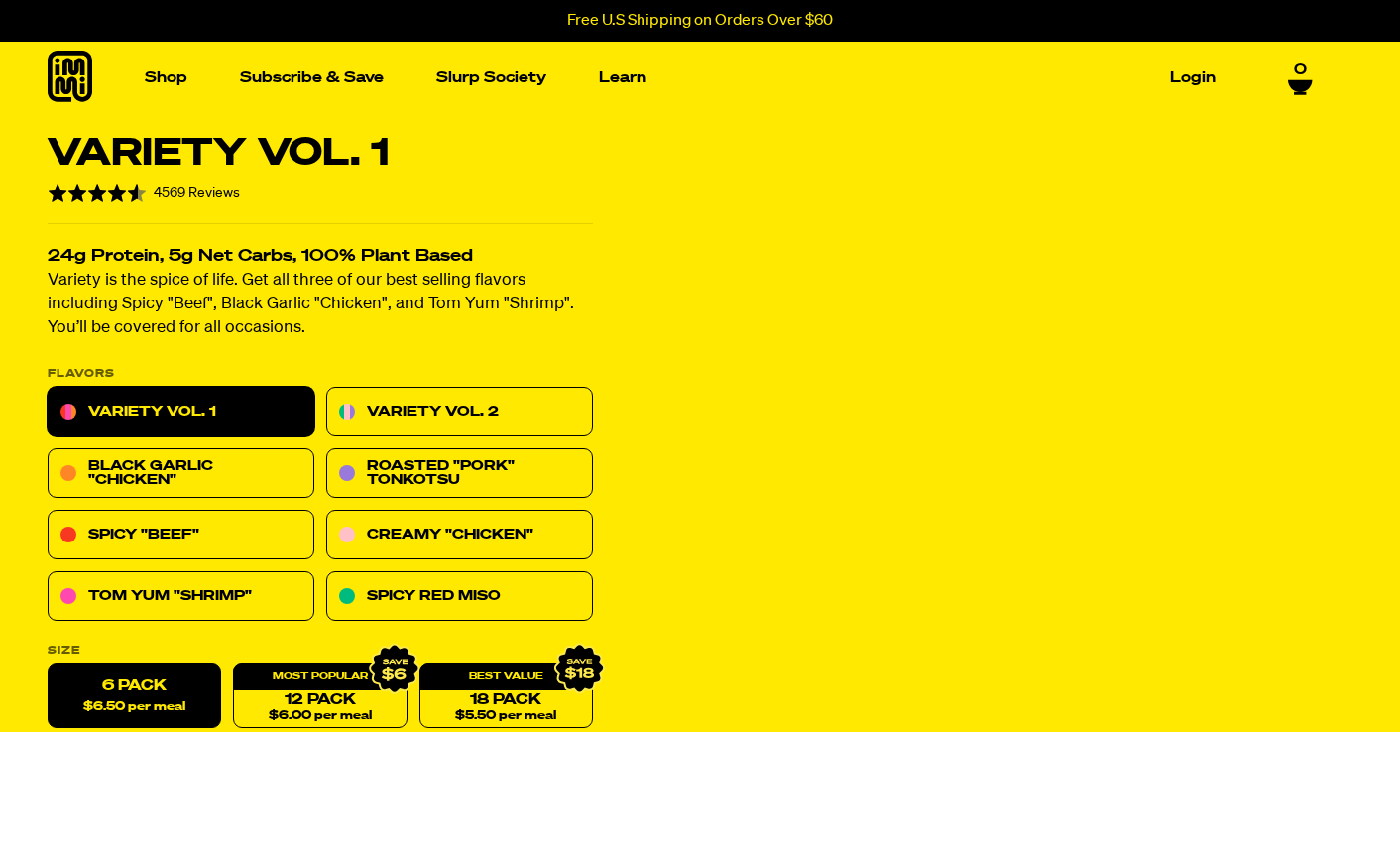 scroll, scrollTop: 0, scrollLeft: 0, axis: both 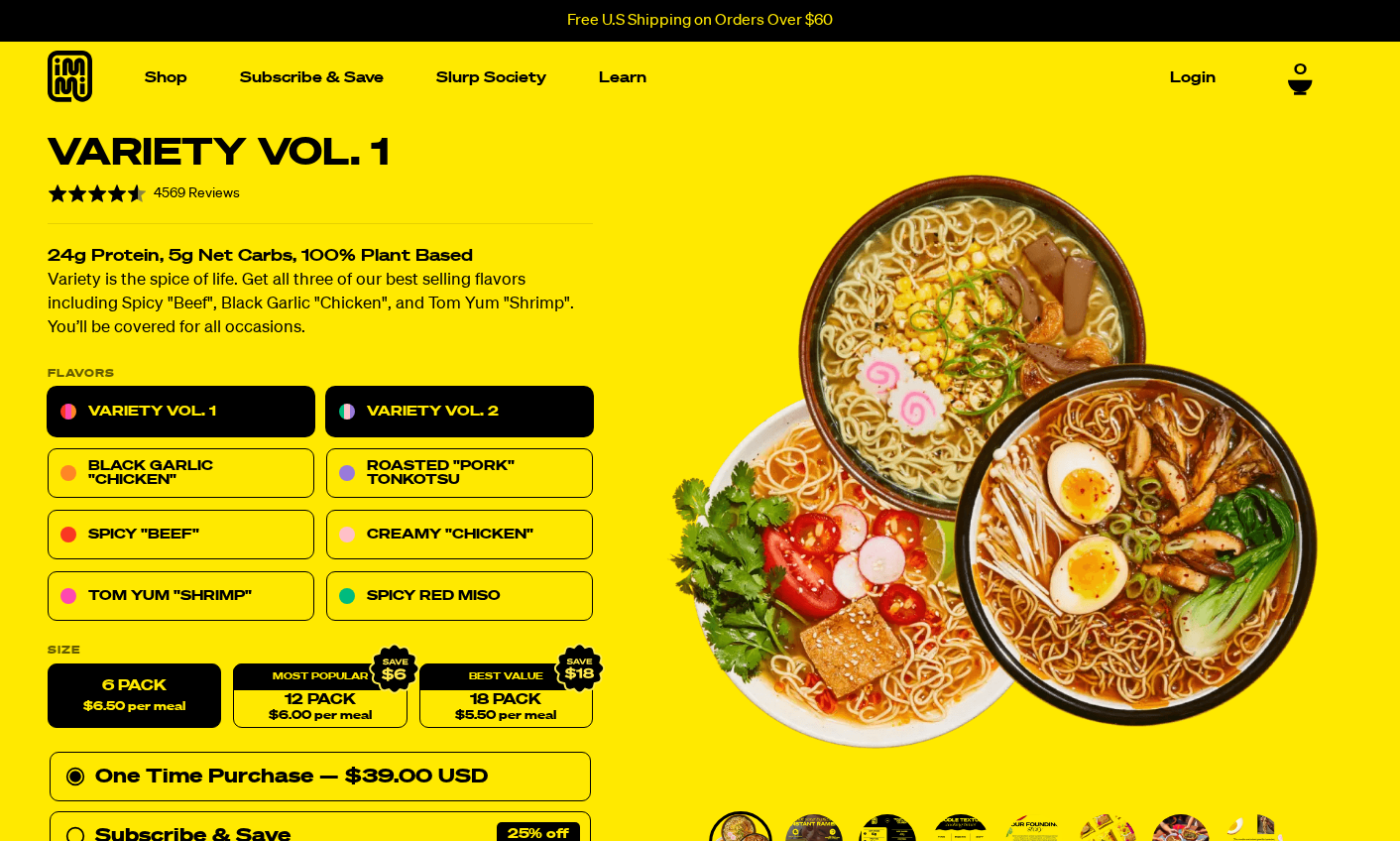 click on "Variety Vol. 2" at bounding box center (459, 413) 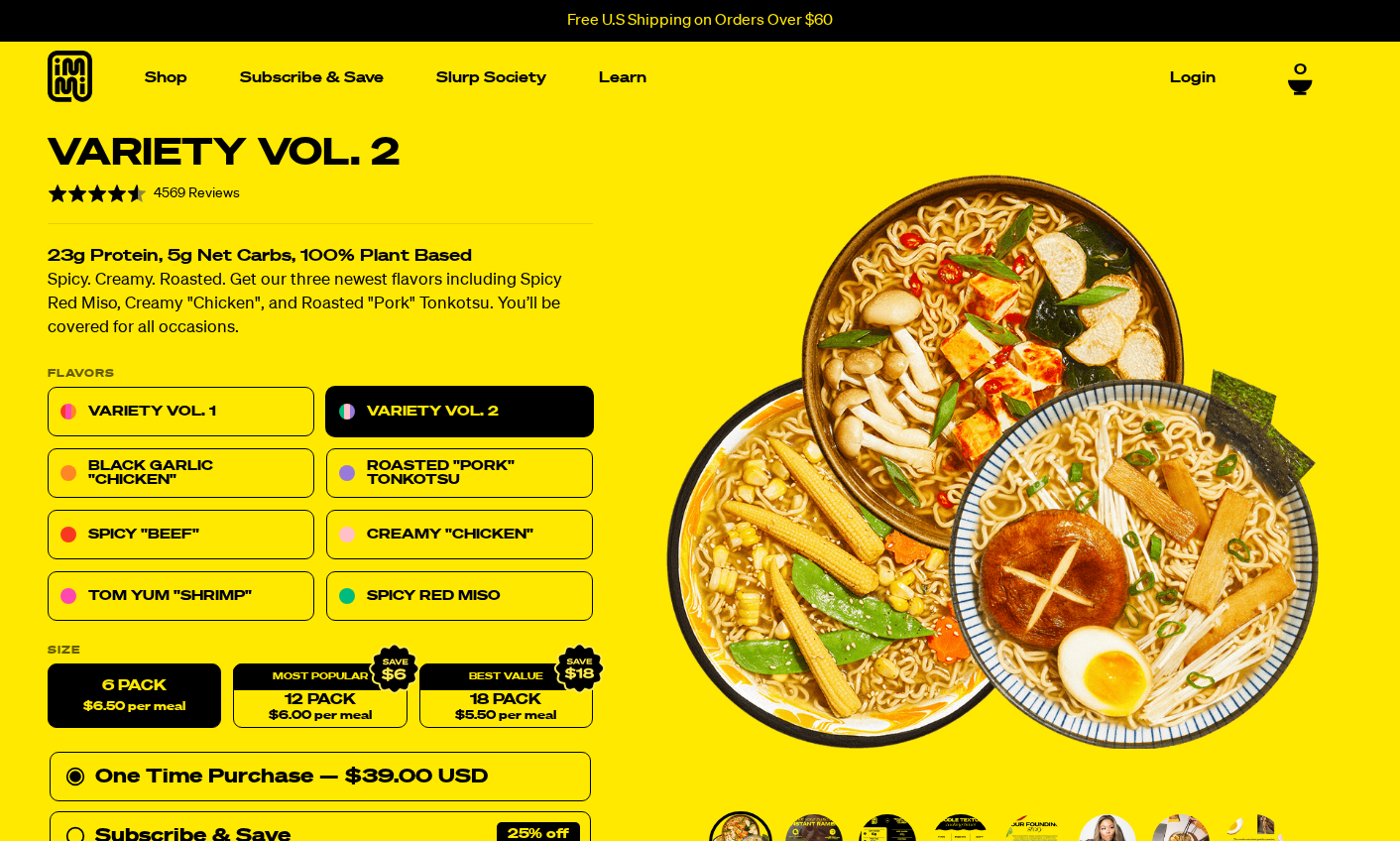 scroll, scrollTop: 0, scrollLeft: 0, axis: both 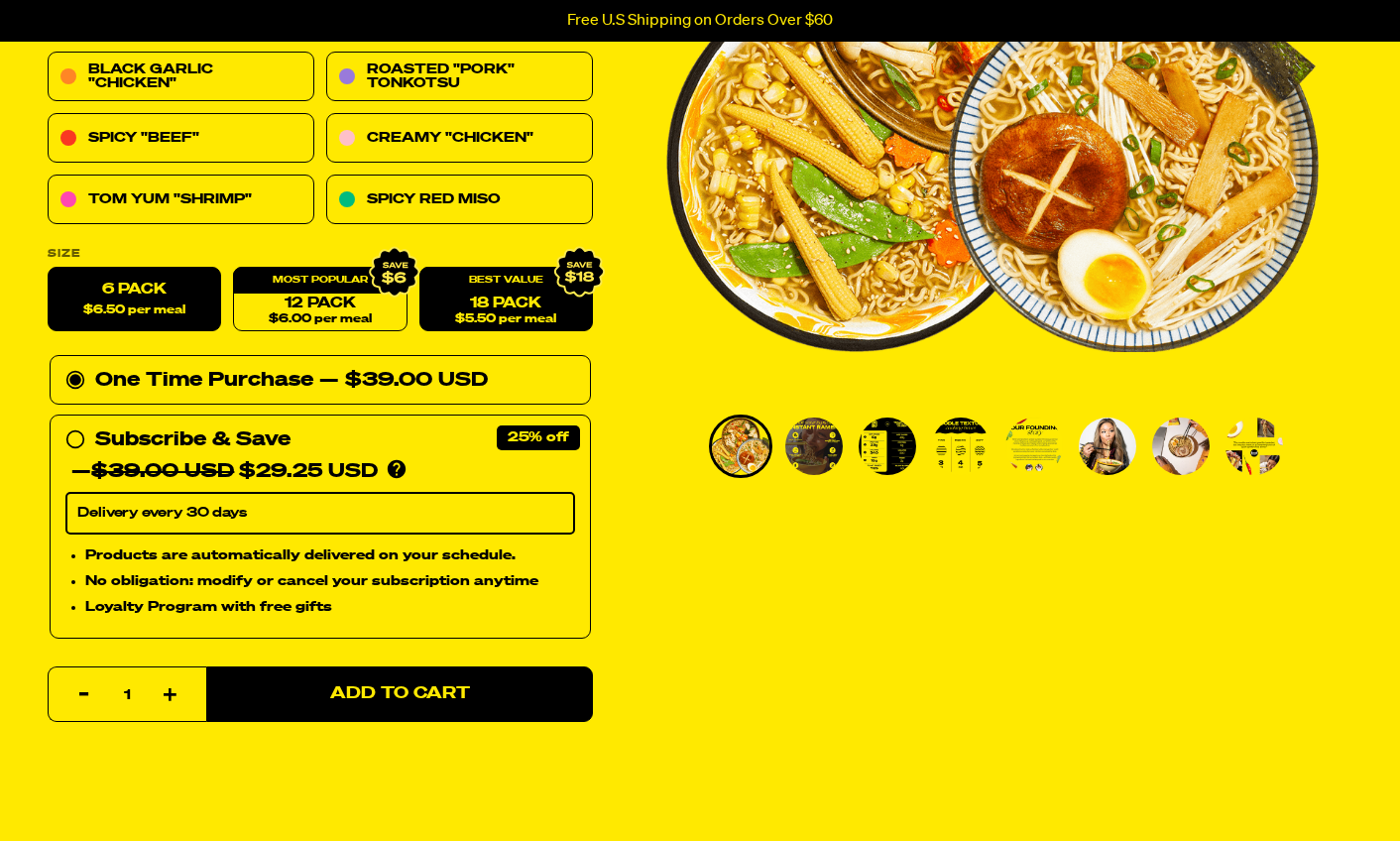 click on "18 Pack
$5.50 per meal" at bounding box center [506, 300] 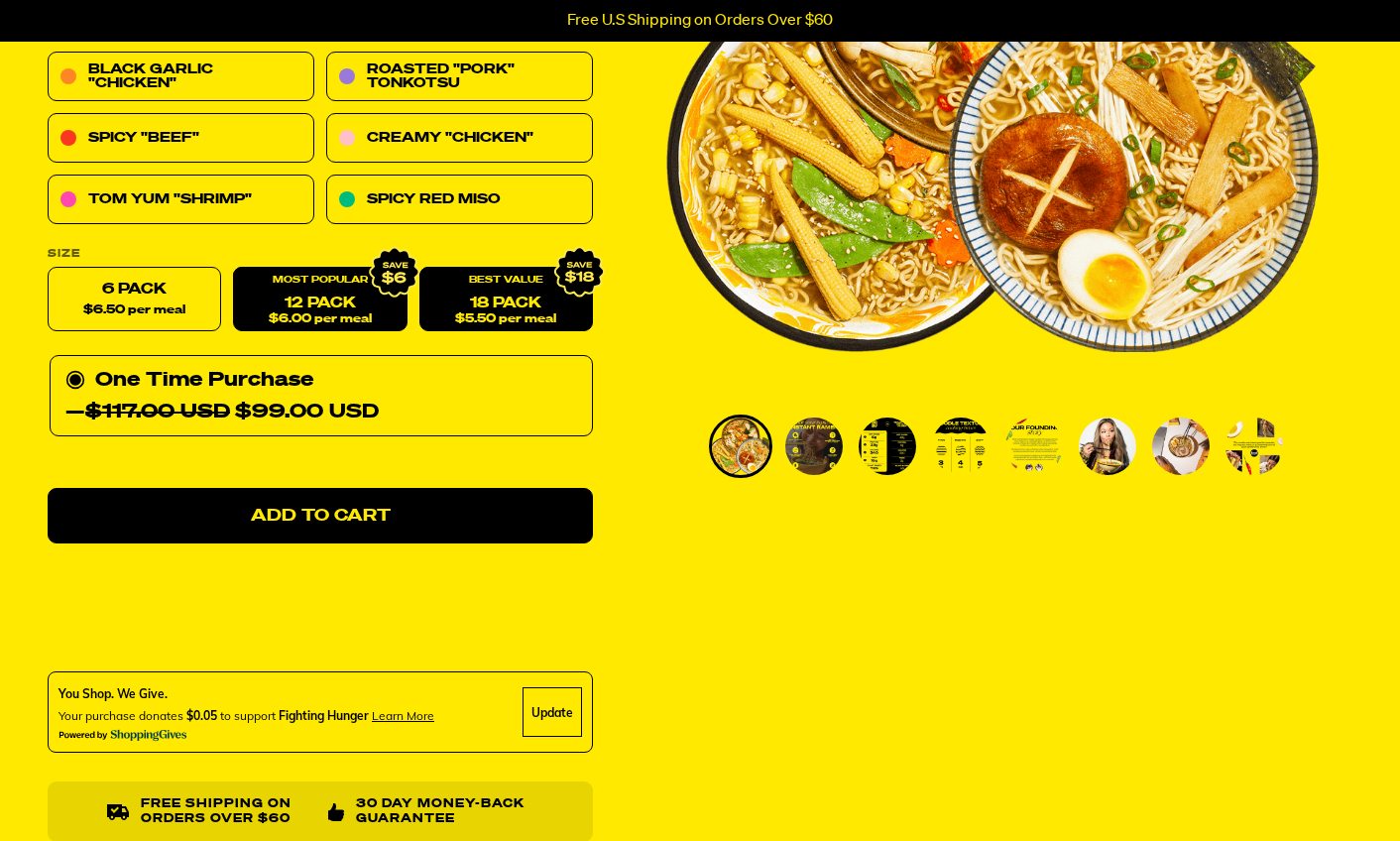 click on "12 Pack
$6.00 per meal" at bounding box center [319, 300] 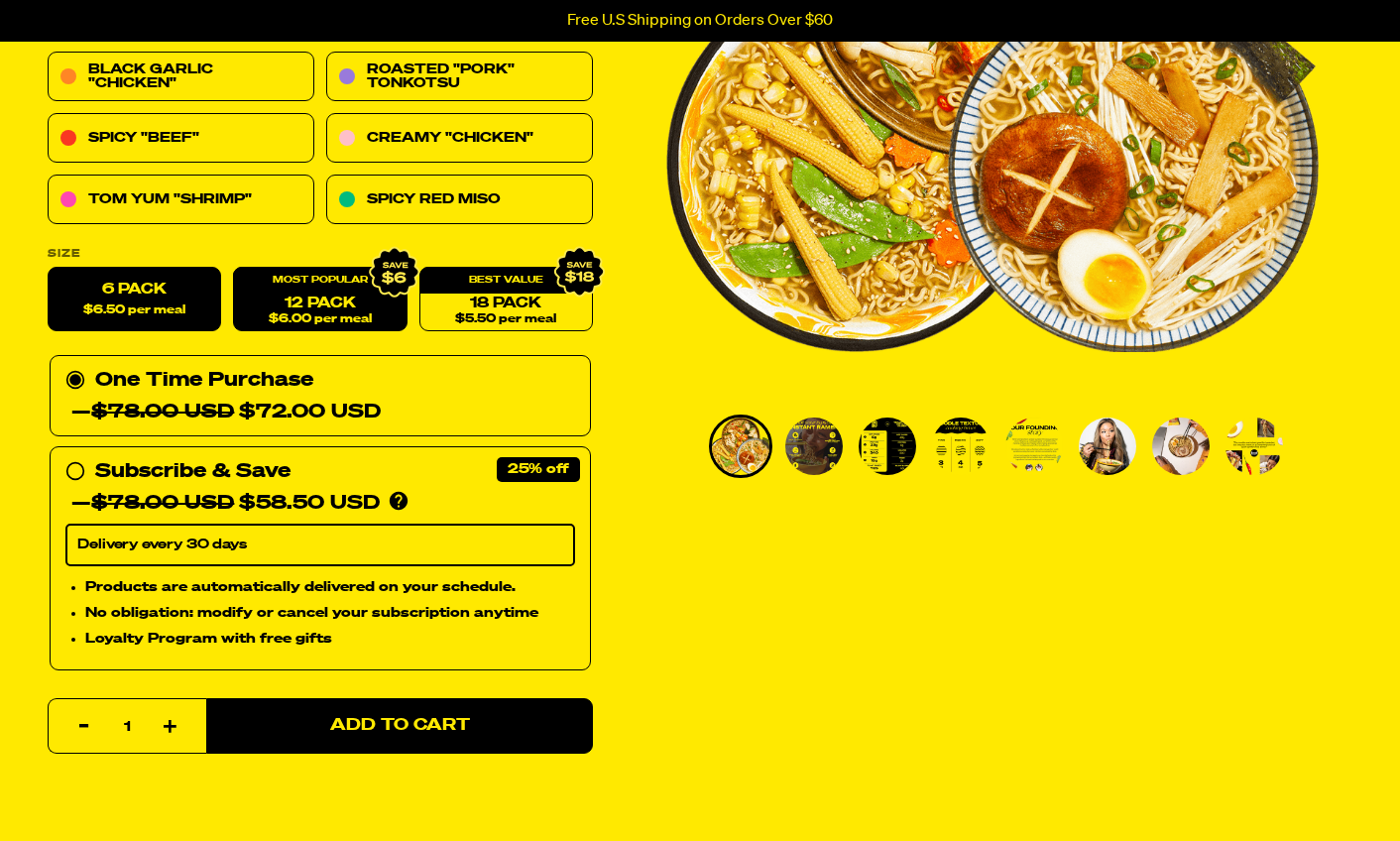 click on "$6.50 per meal" at bounding box center [134, 310] 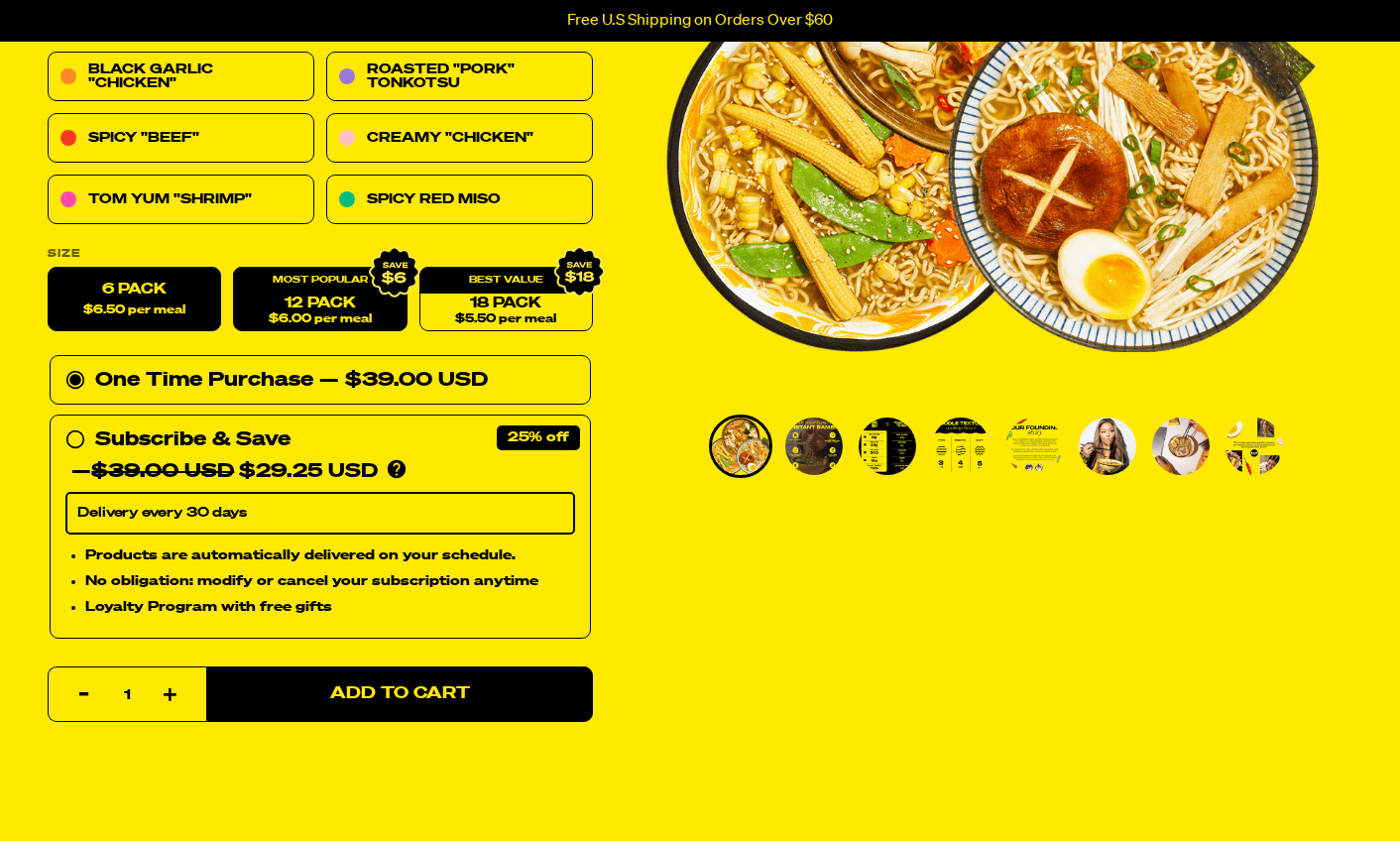 click on "12 Pack
$6.00 per meal" at bounding box center [319, 300] 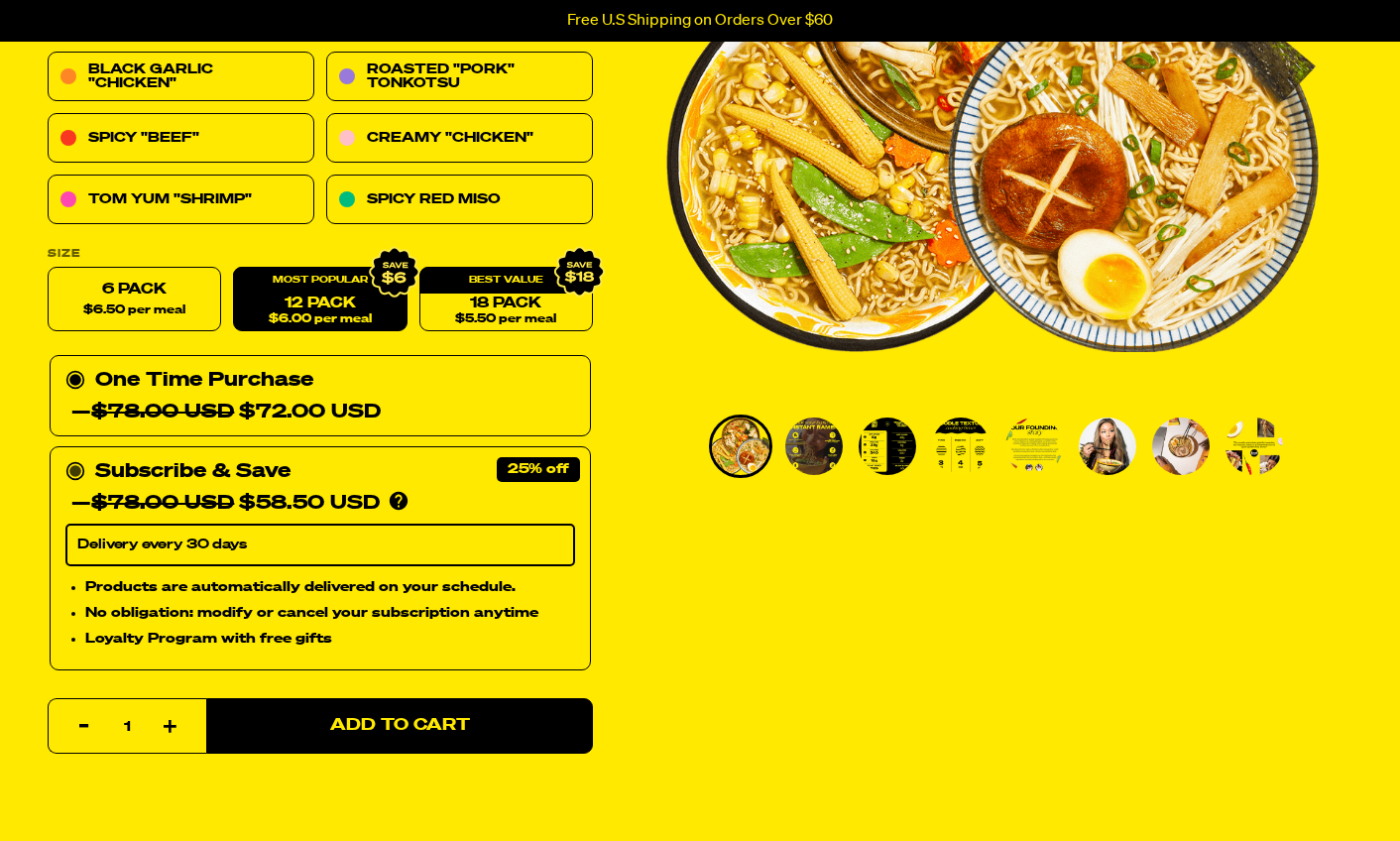 click 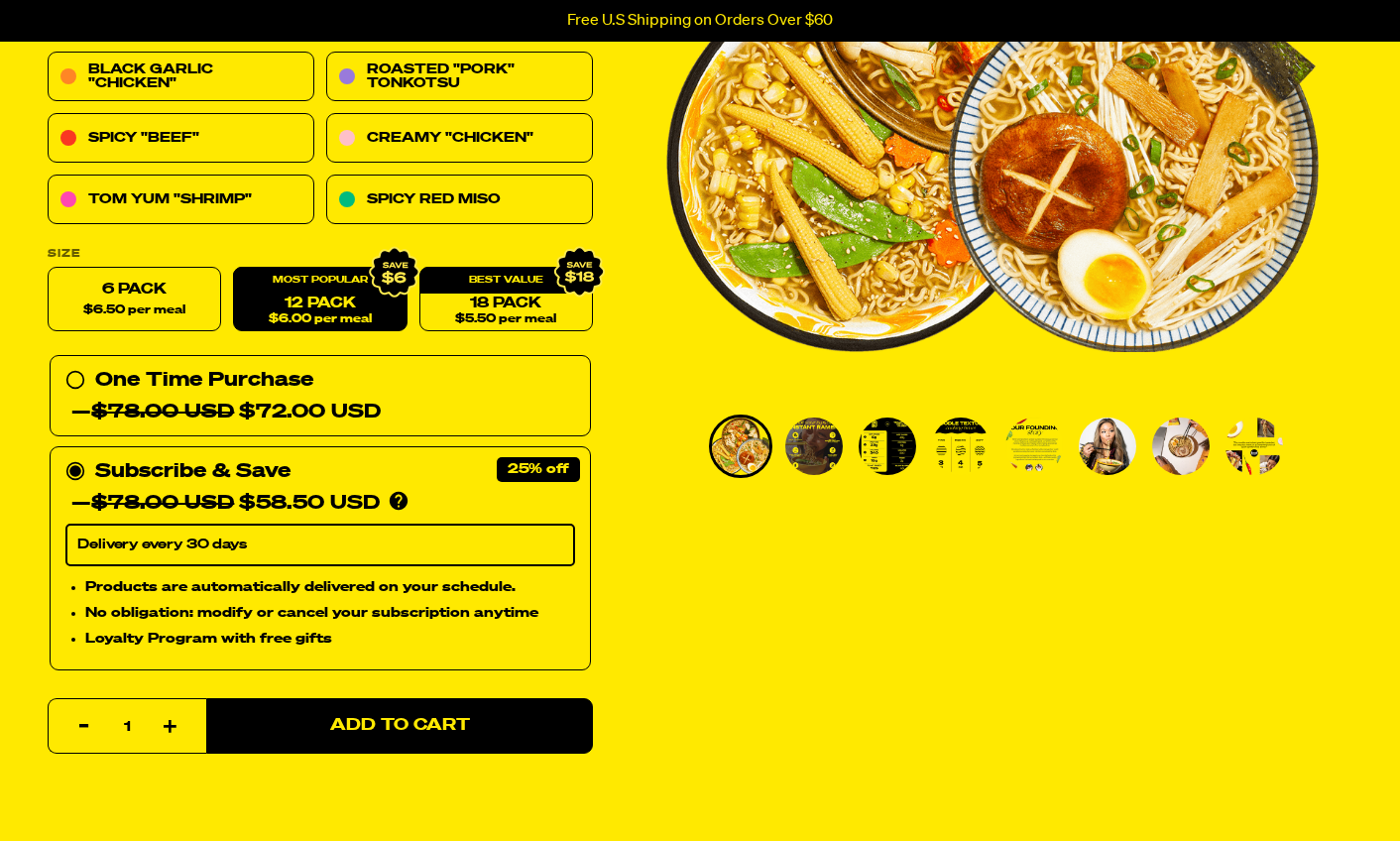 click on "Delivery every 30 days" at bounding box center (320, 545) 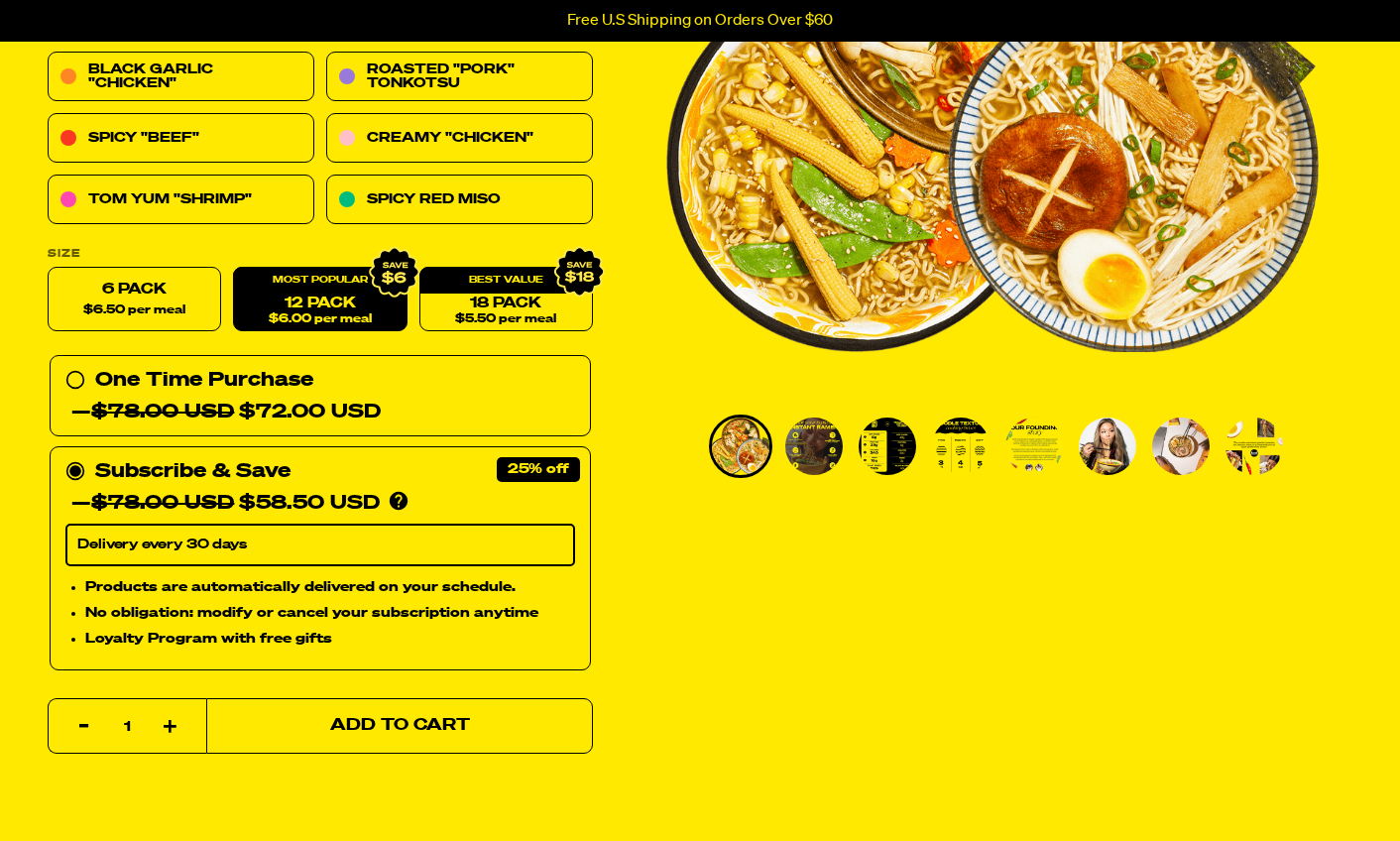 click on "Add to Cart" at bounding box center (400, 726) 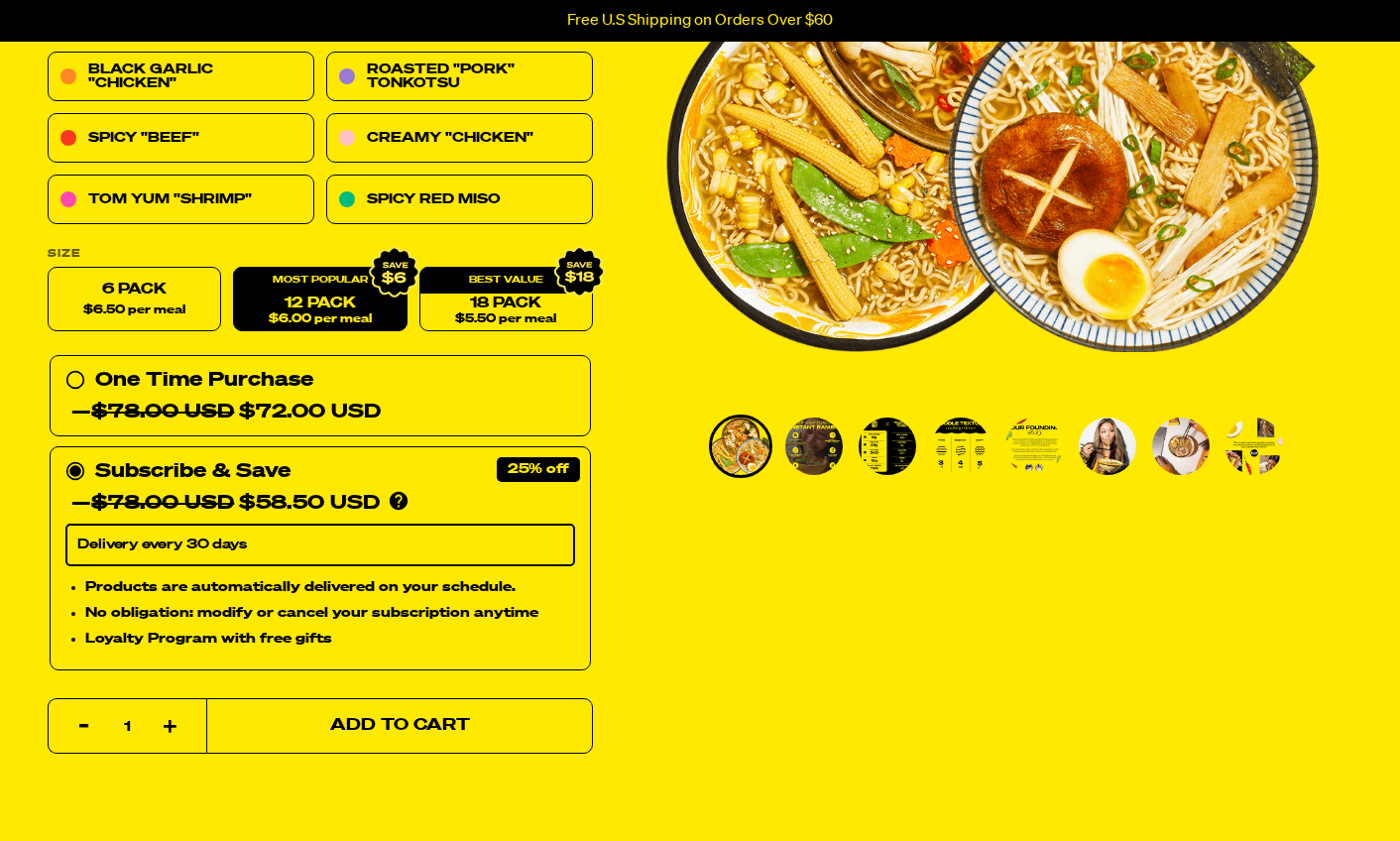 select on "Every 30 Days" 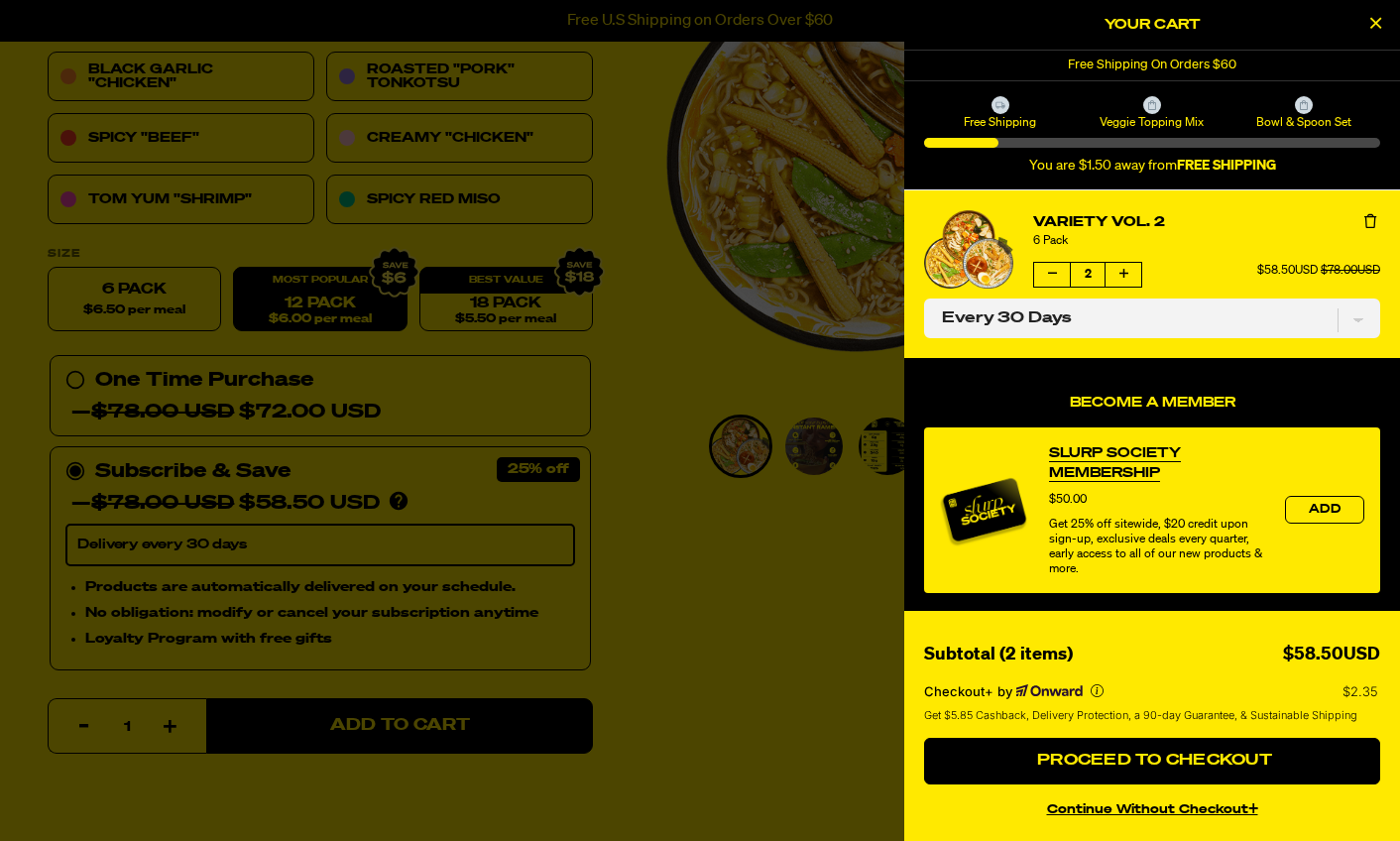 click on "Slurp Society Membership         Price   $50.00   Get 25% off sitewide, $20 credit upon sign-up, exclusive deals every quarter, early access to all of our new products & more.           Add" at bounding box center [1152, 510] 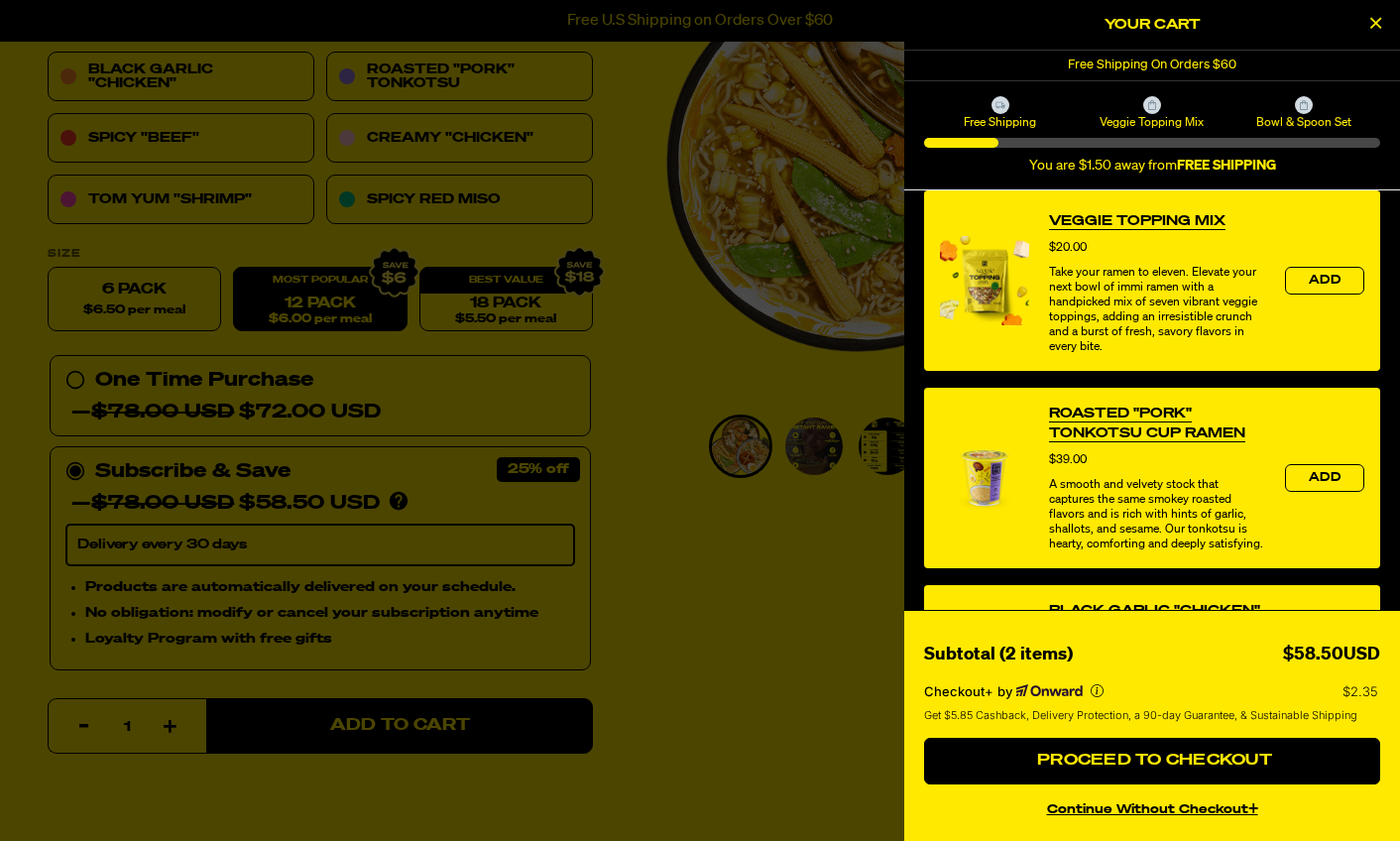 scroll, scrollTop: 632, scrollLeft: 0, axis: vertical 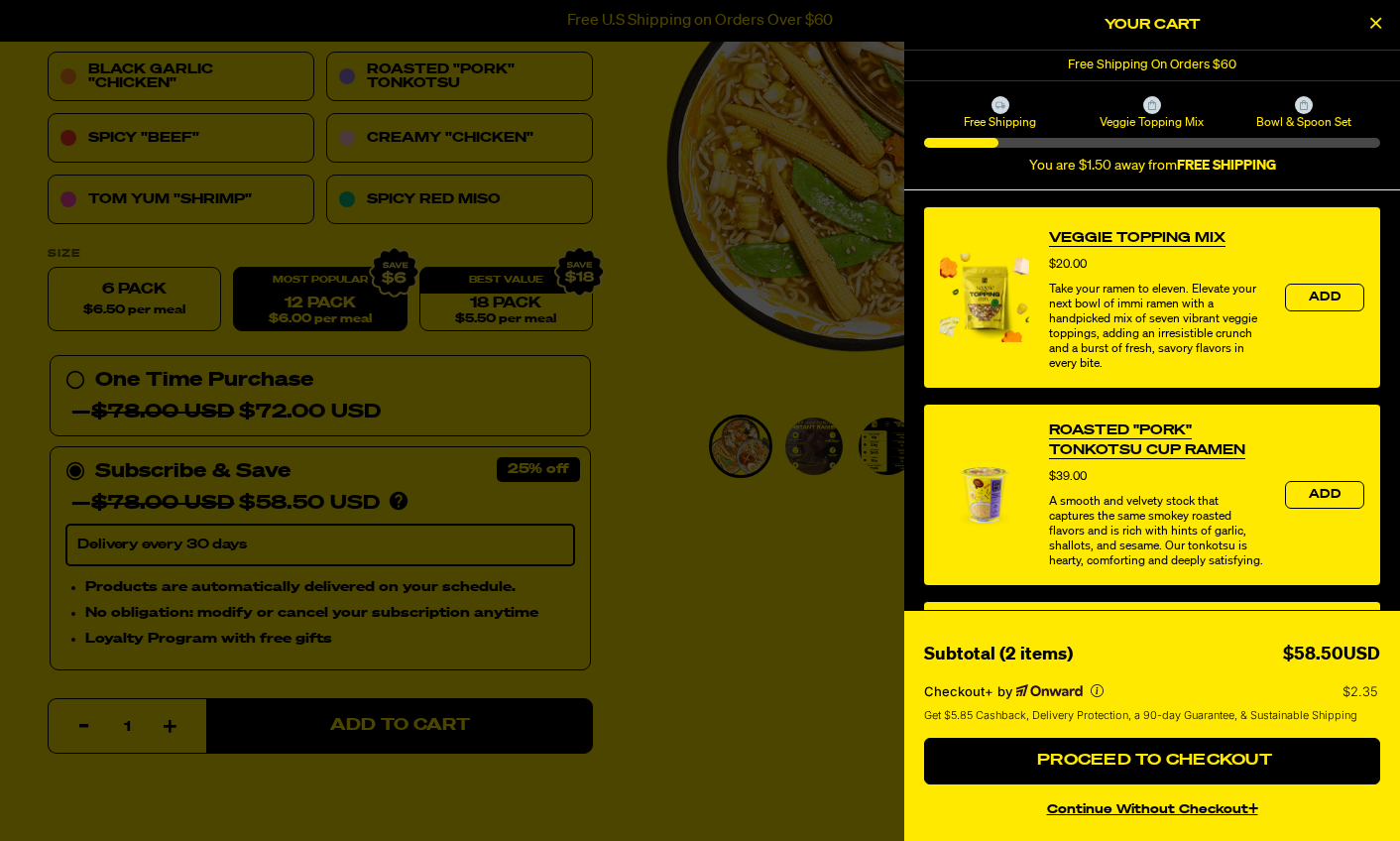 click at bounding box center (985, 298) 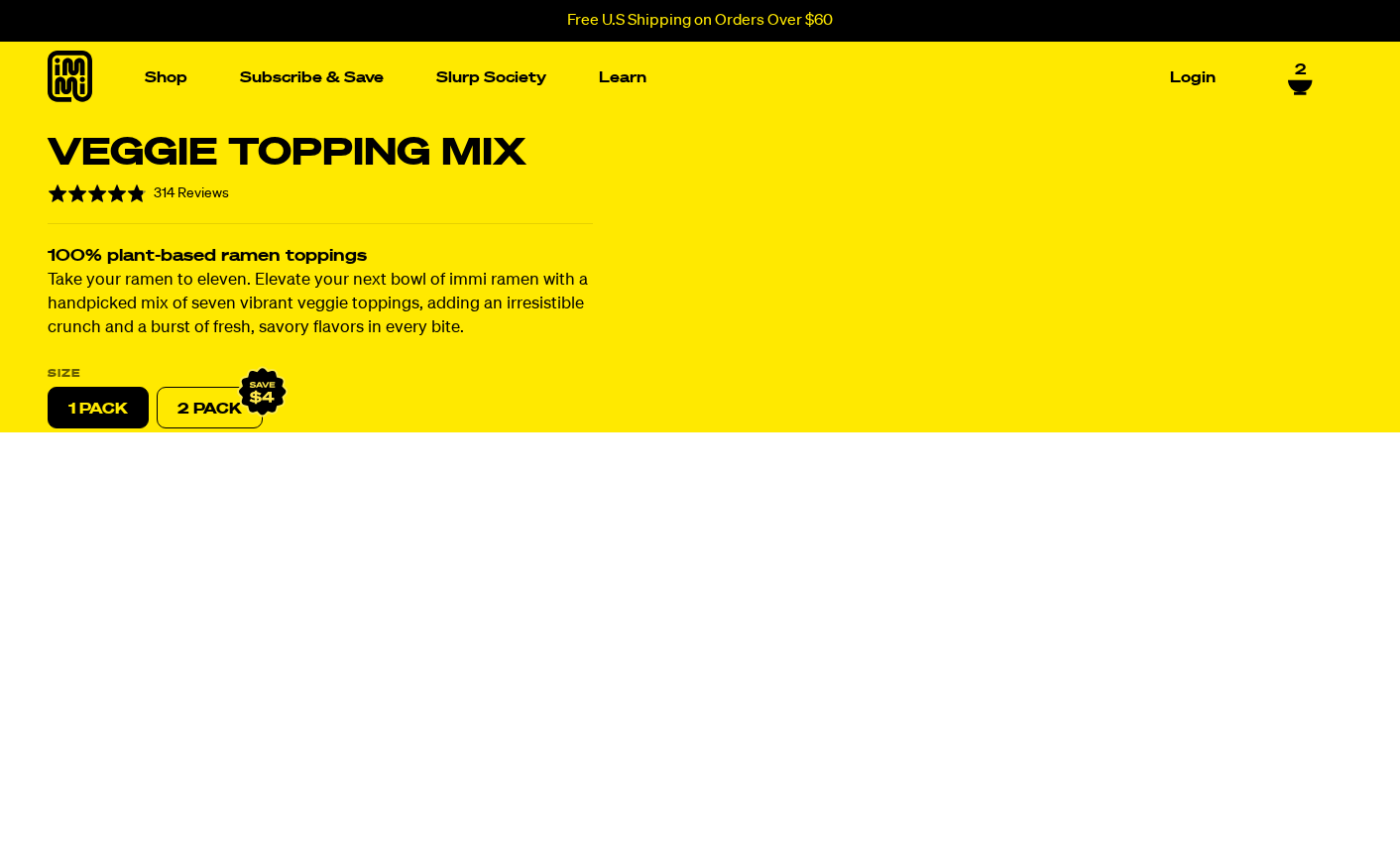 scroll, scrollTop: 0, scrollLeft: 0, axis: both 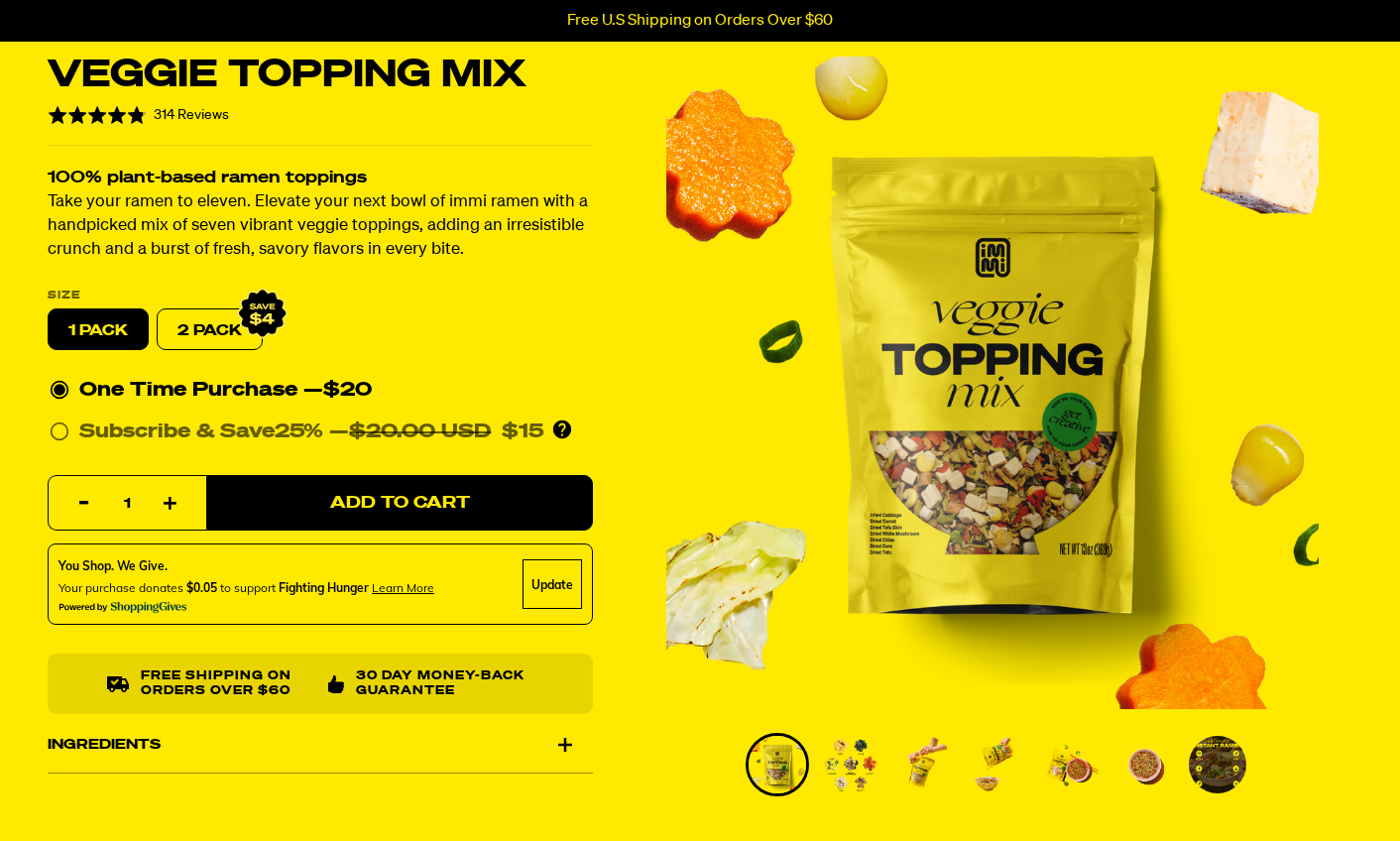 click at bounding box center [992, 383] 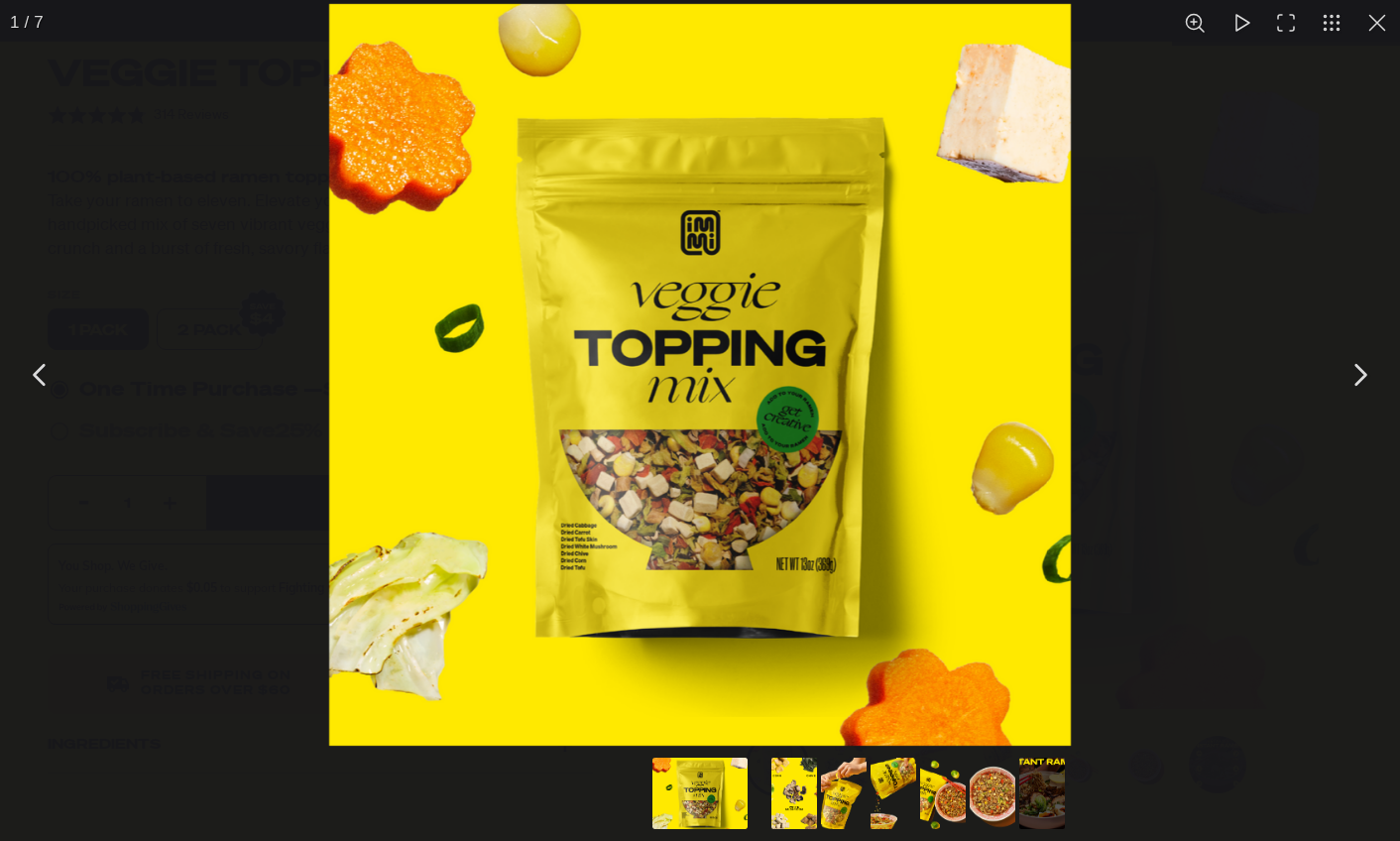 click at bounding box center [794, 793] 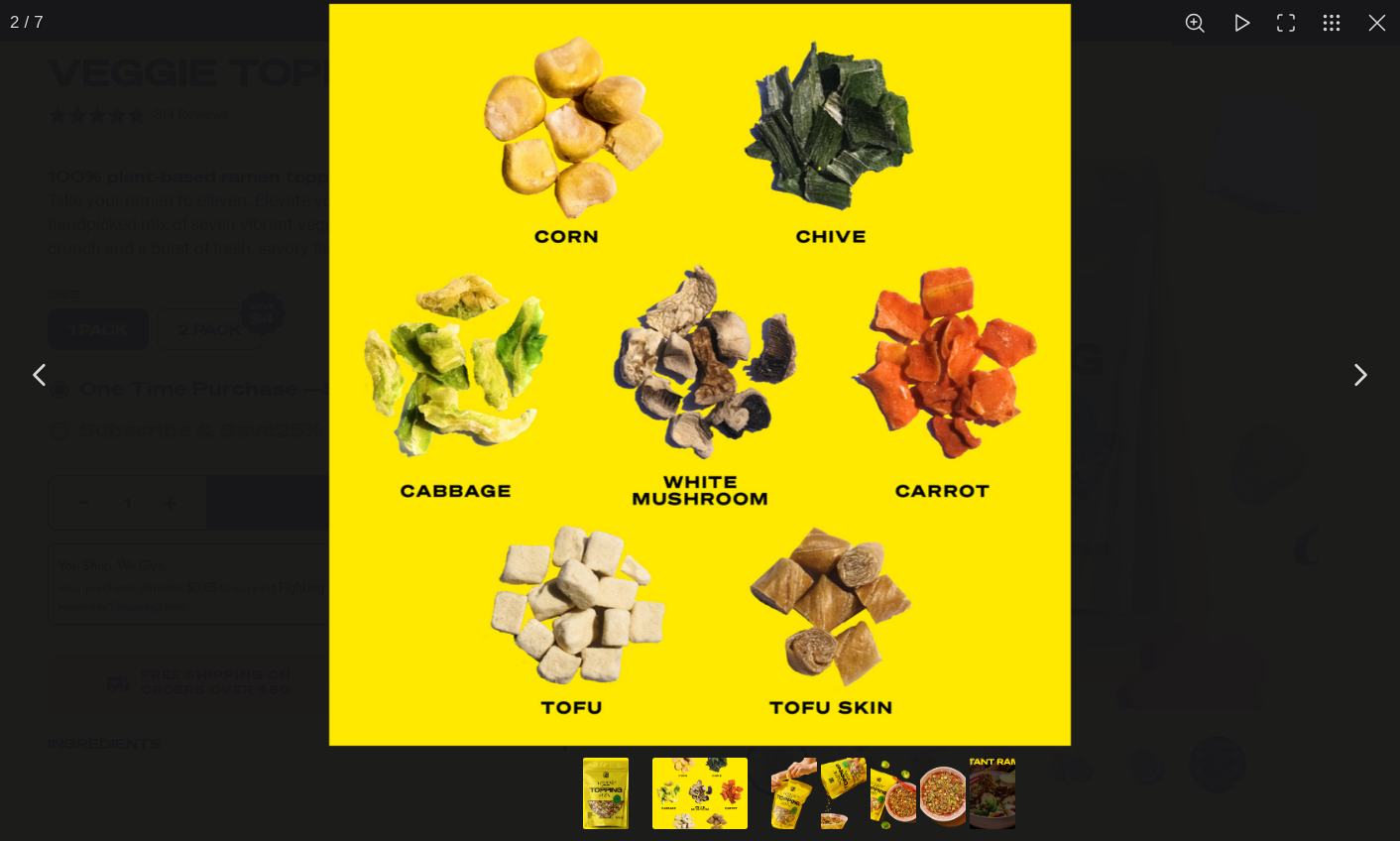 click at bounding box center [794, 793] 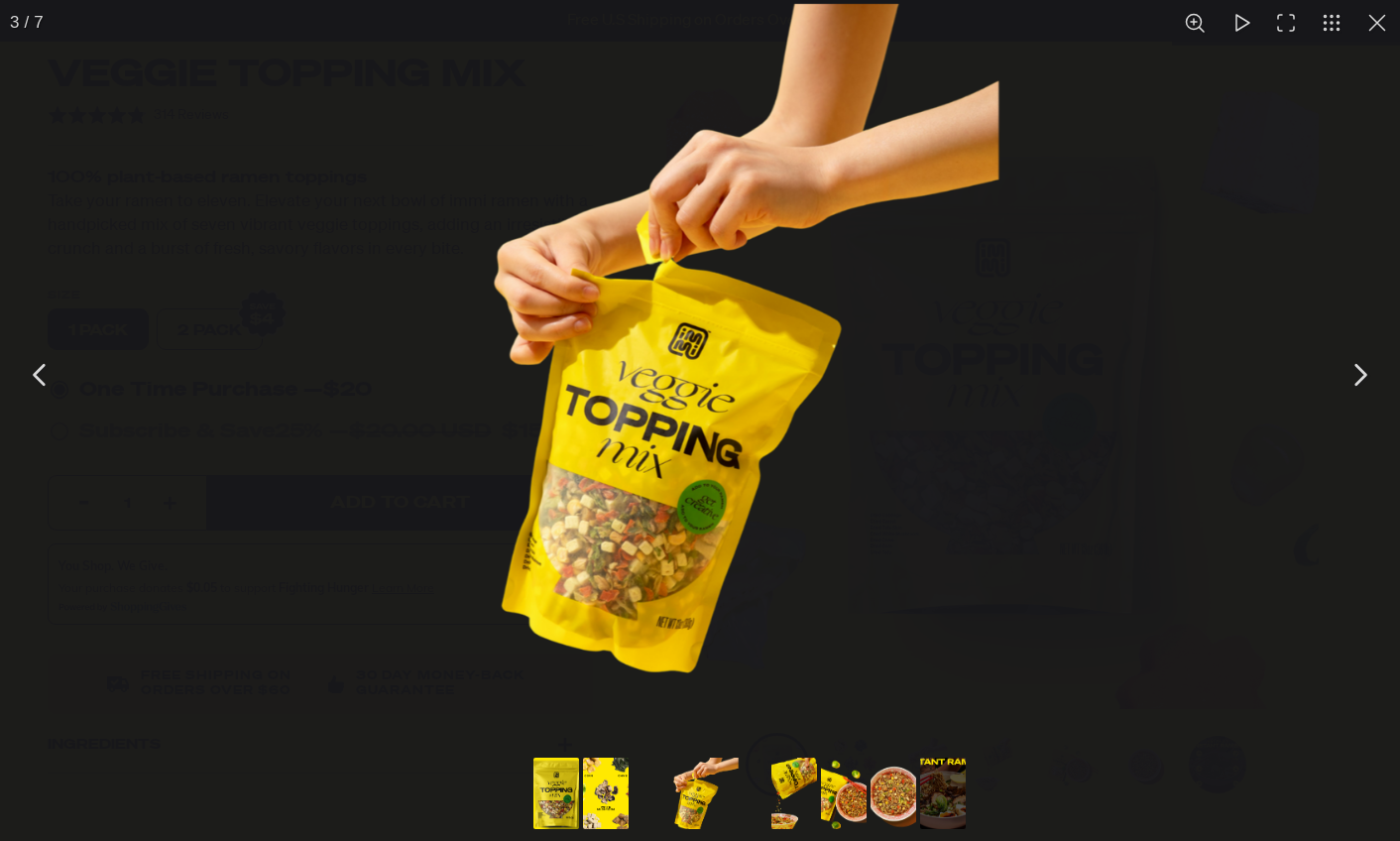 click at bounding box center [844, 793] 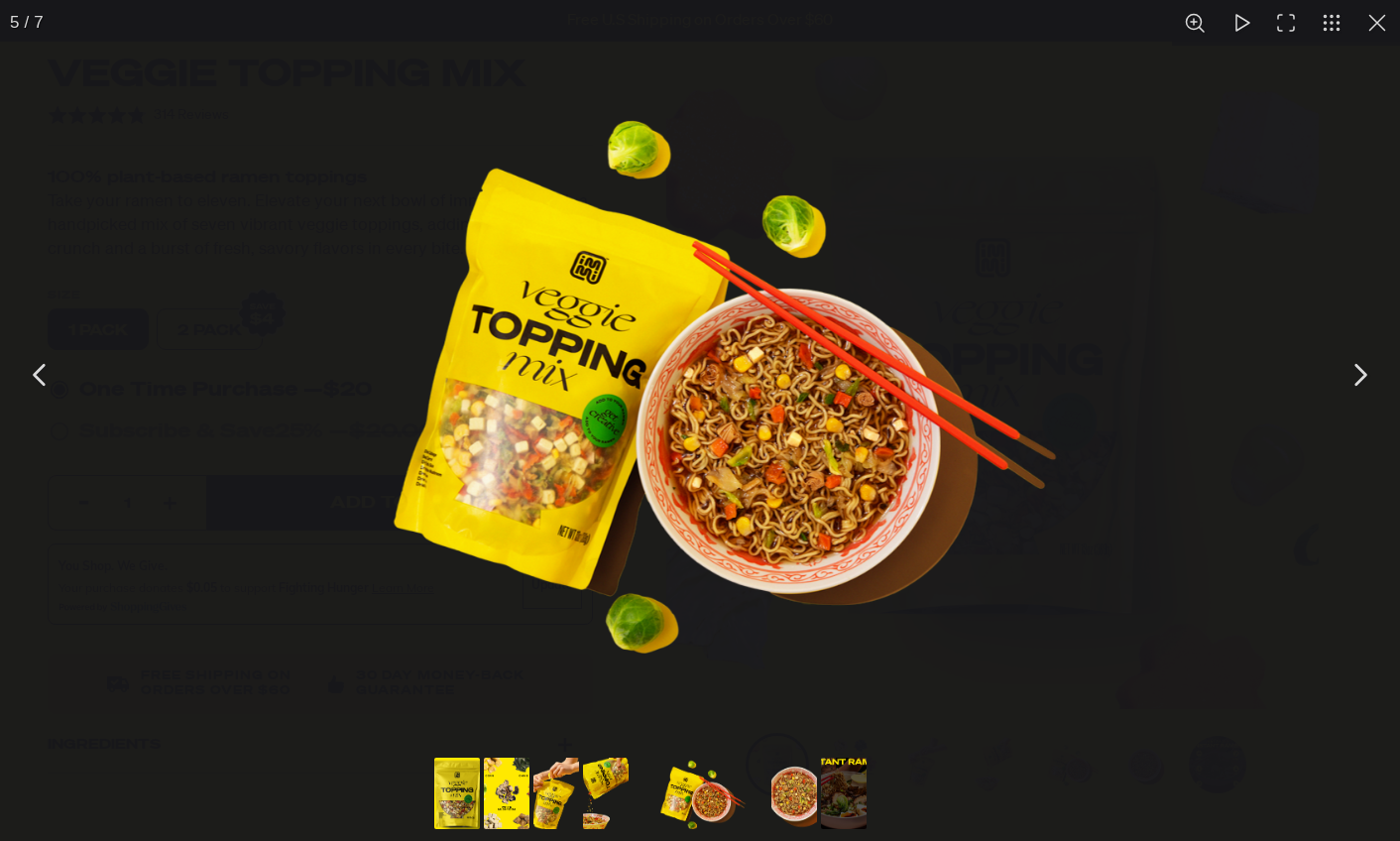 click at bounding box center [794, 793] 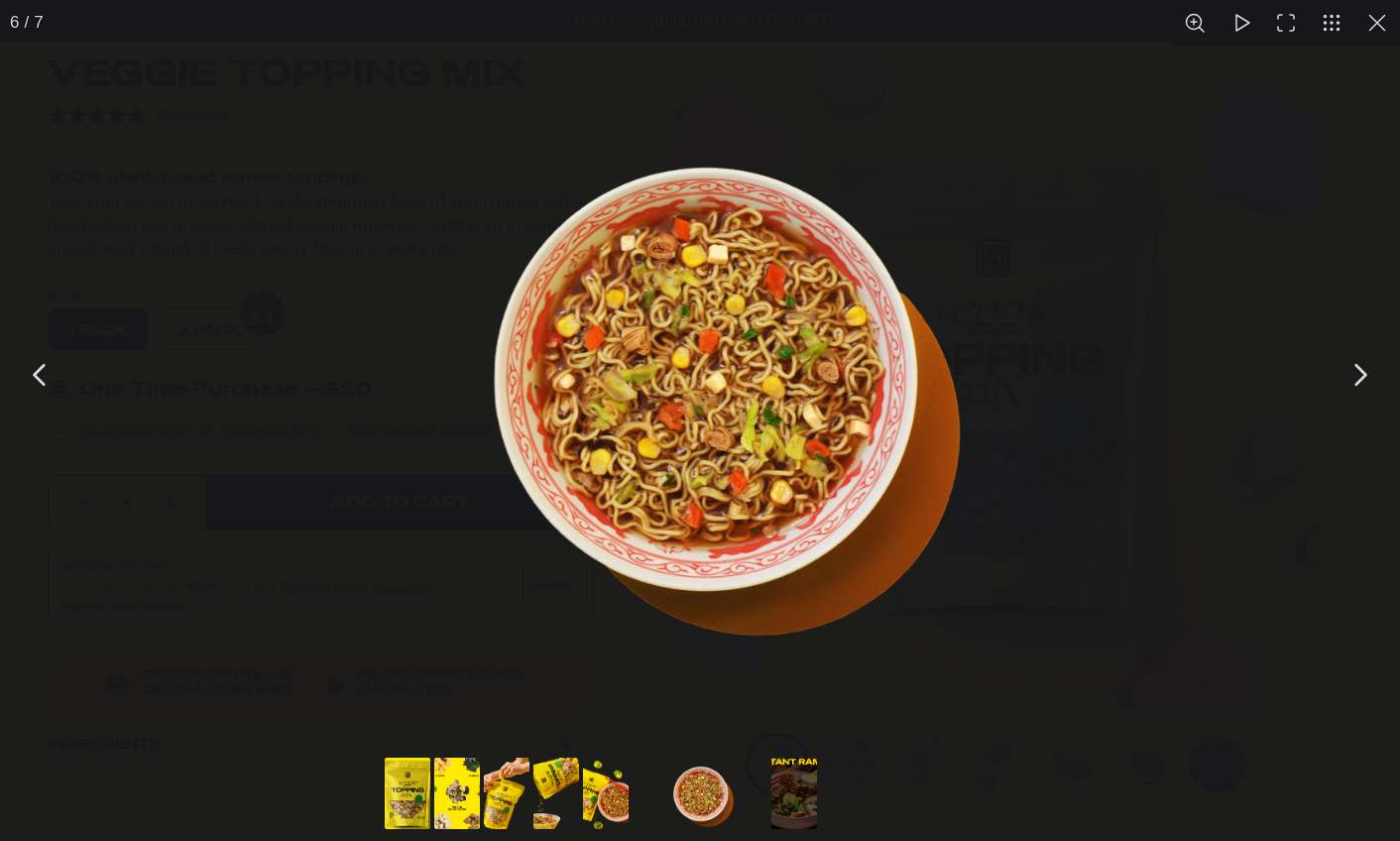 click at bounding box center (794, 793) 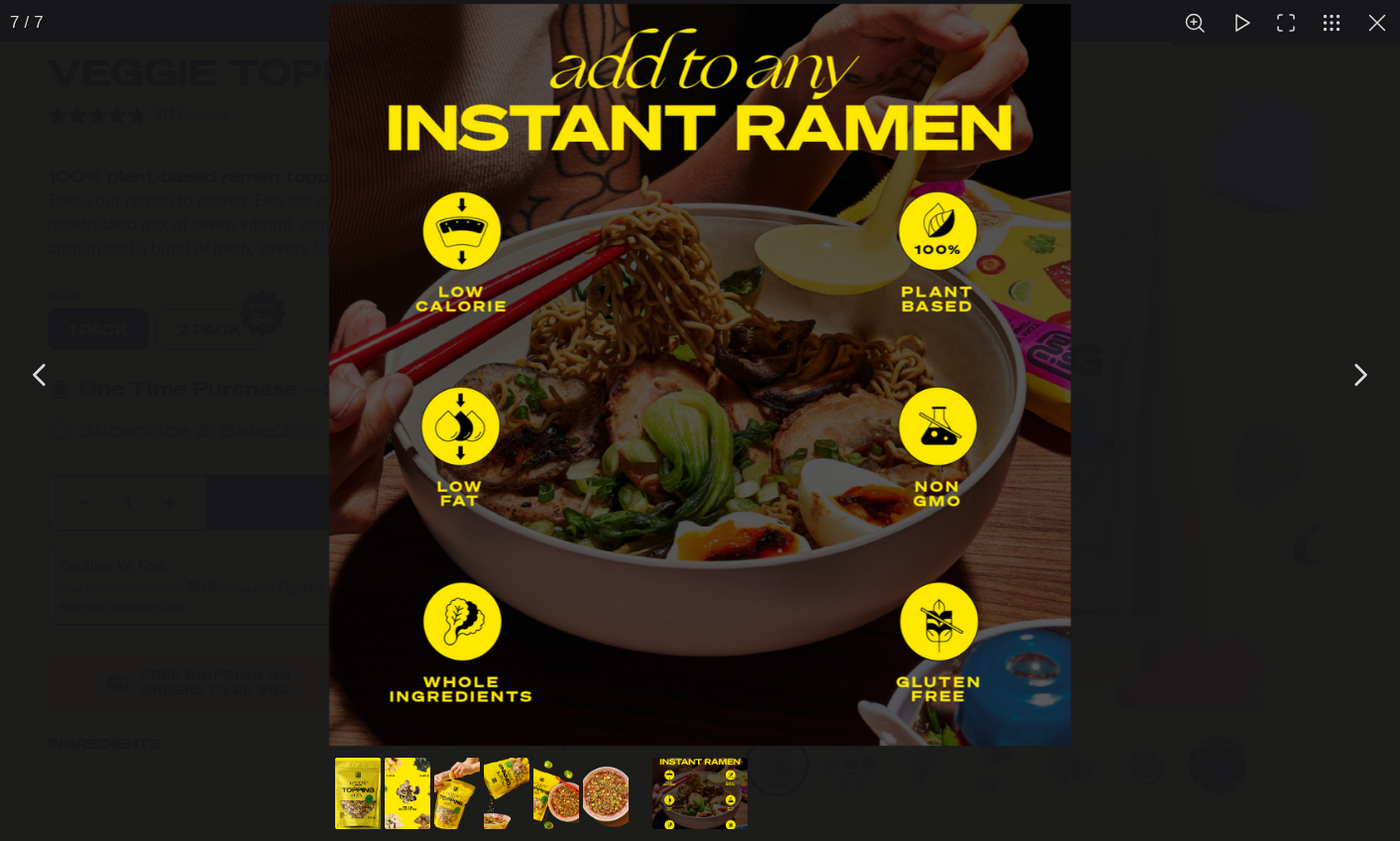 click at bounding box center (1377, 23) 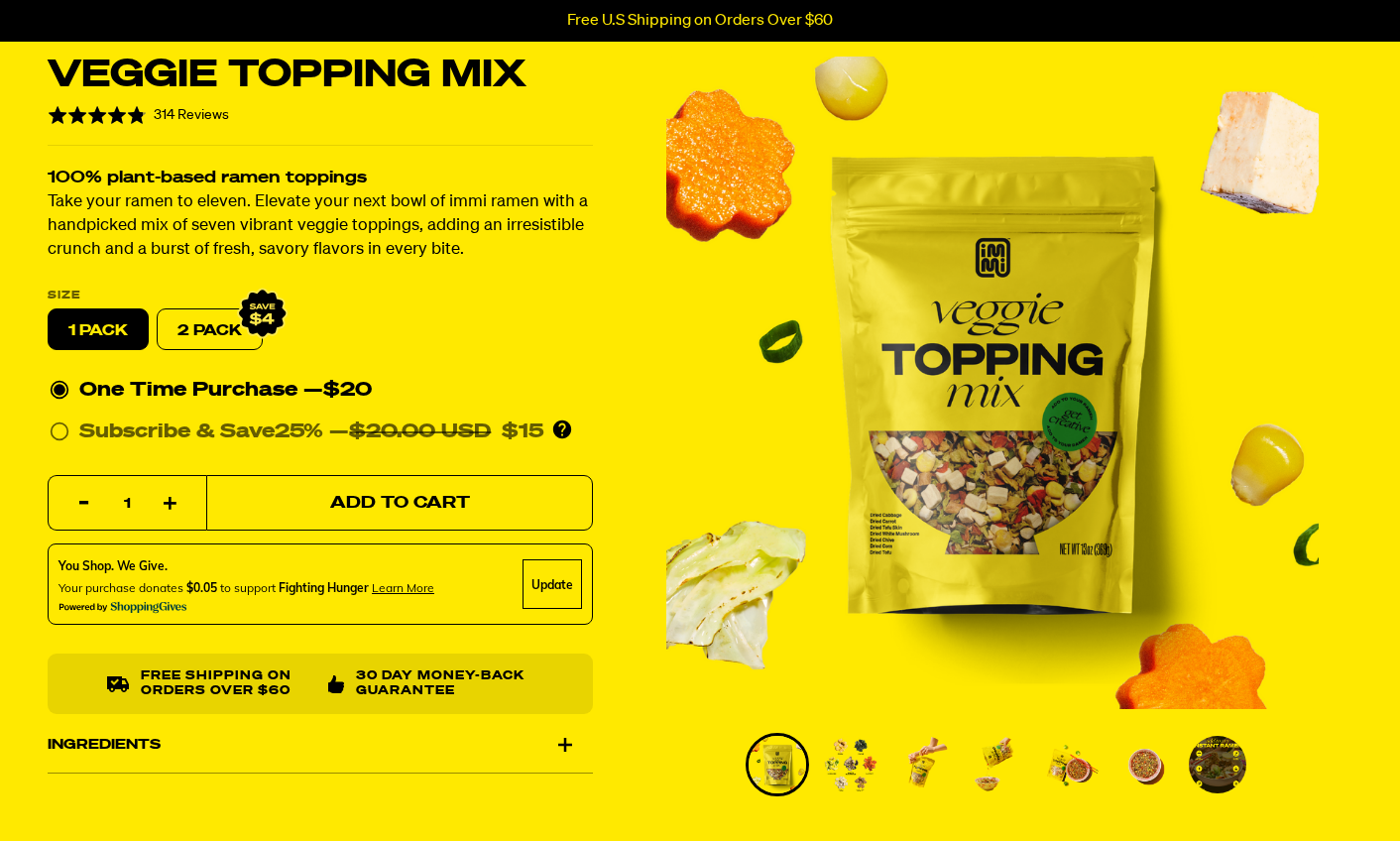 click on "Add to Cart" at bounding box center [400, 503] 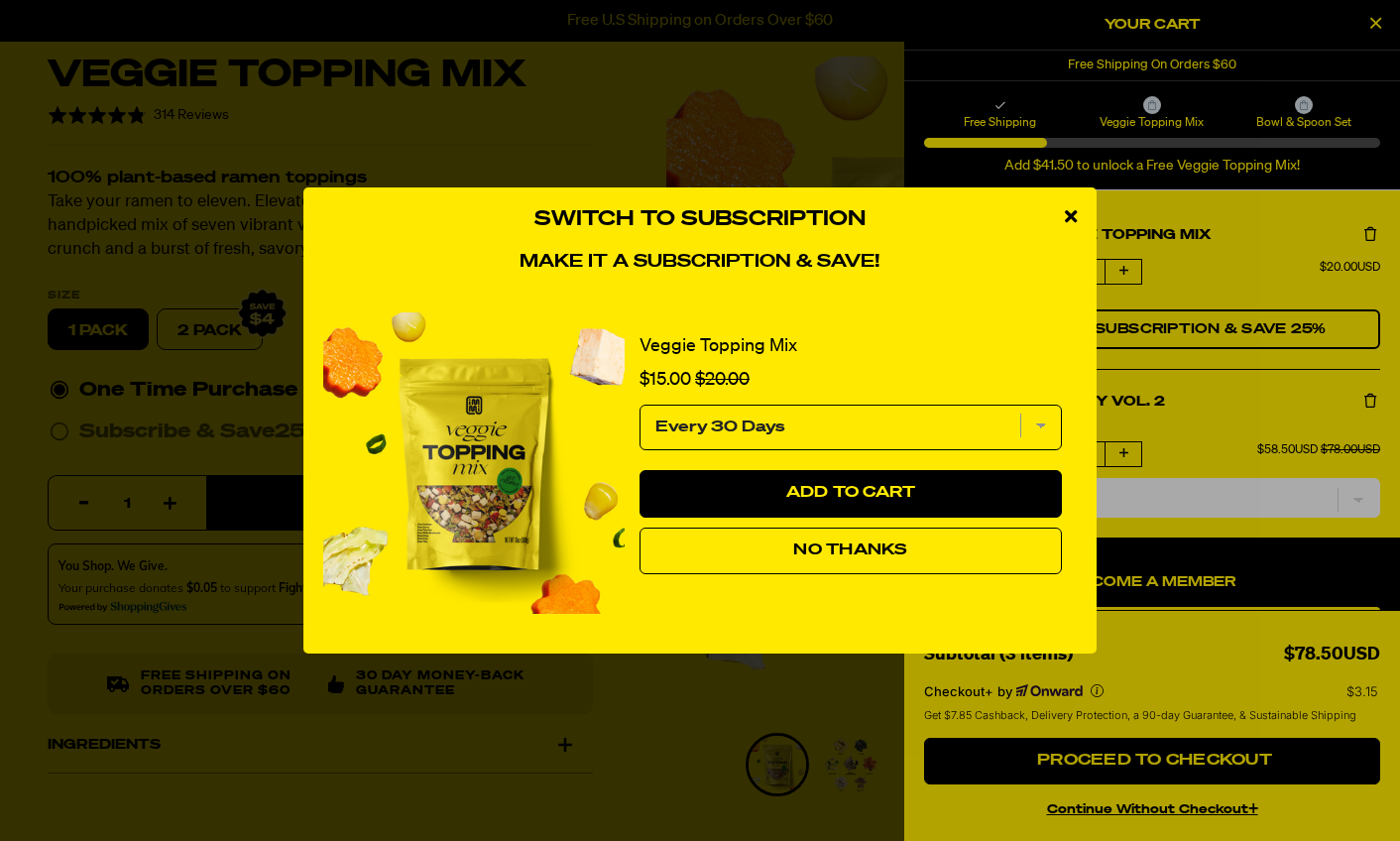click on "Switch to Subscription" at bounding box center [700, 219] 